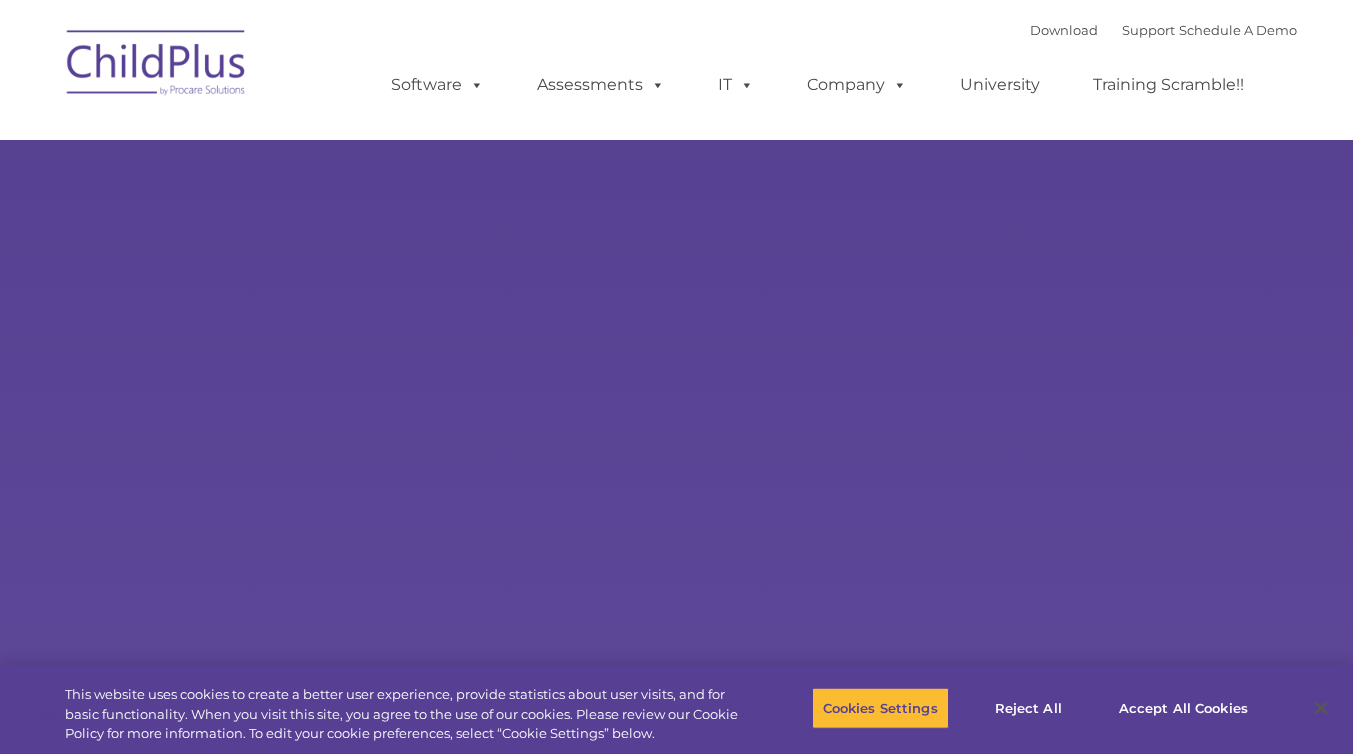 scroll, scrollTop: 0, scrollLeft: 0, axis: both 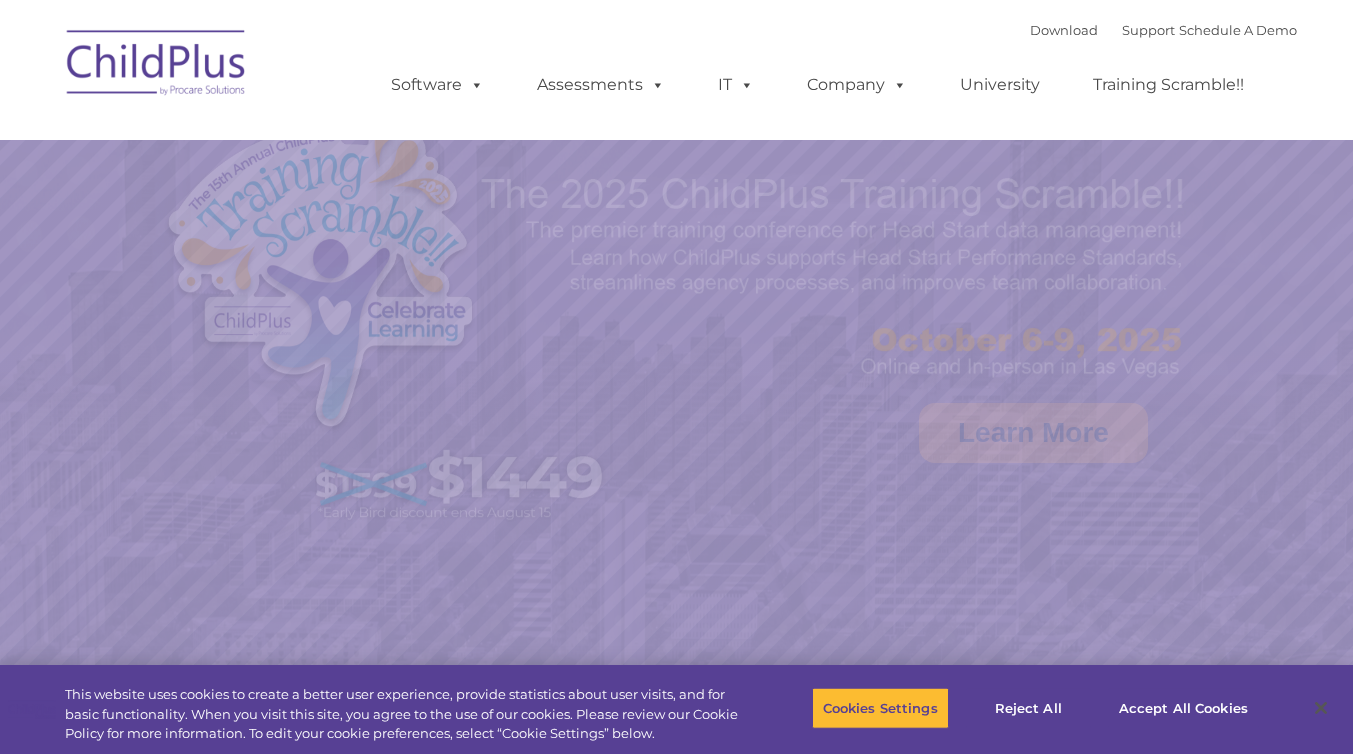 select on "MEDIUM" 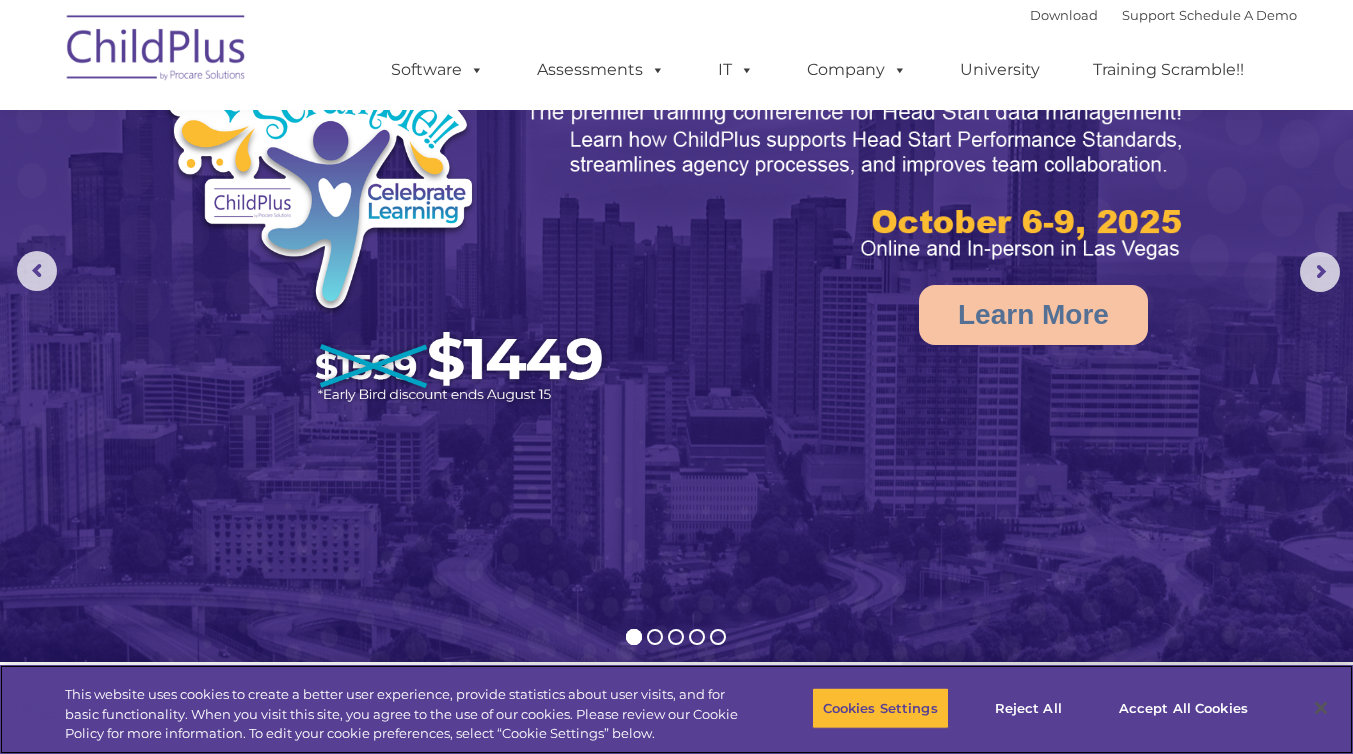 scroll, scrollTop: 117, scrollLeft: 0, axis: vertical 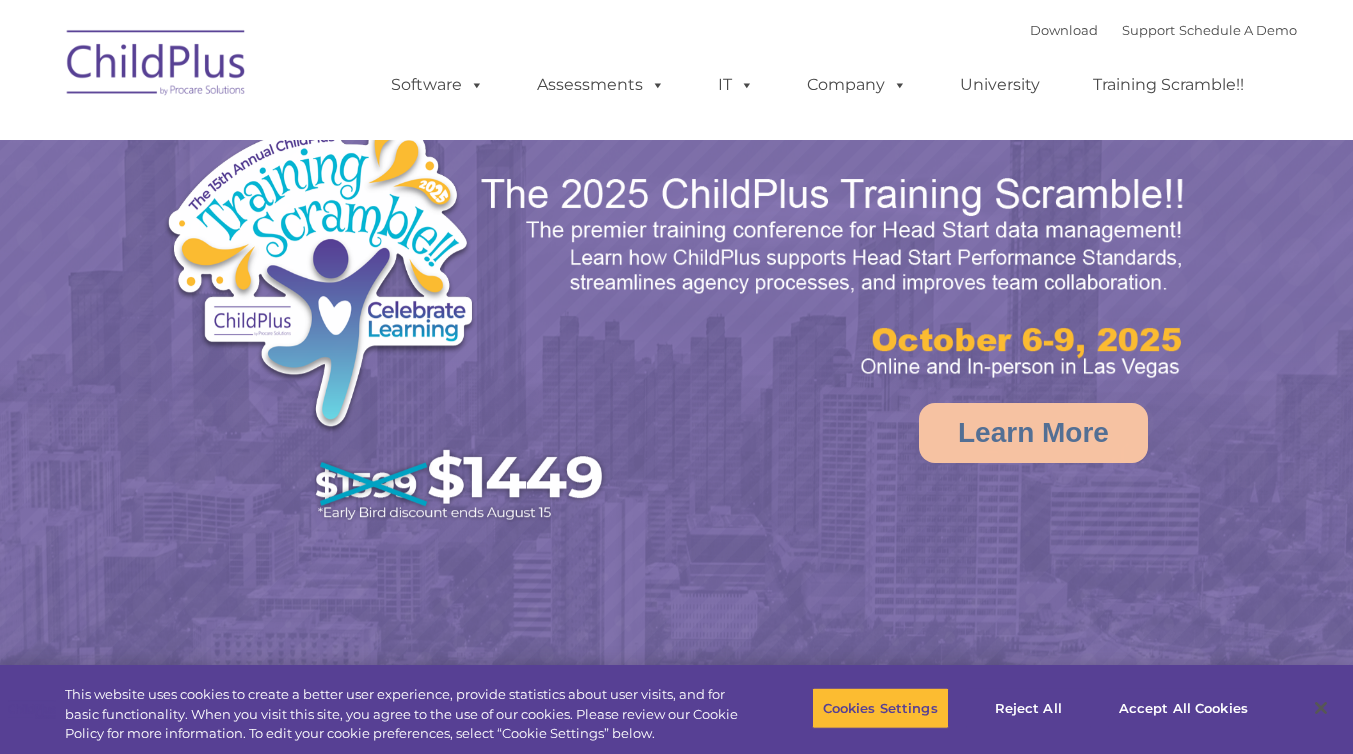 select on "MEDIUM" 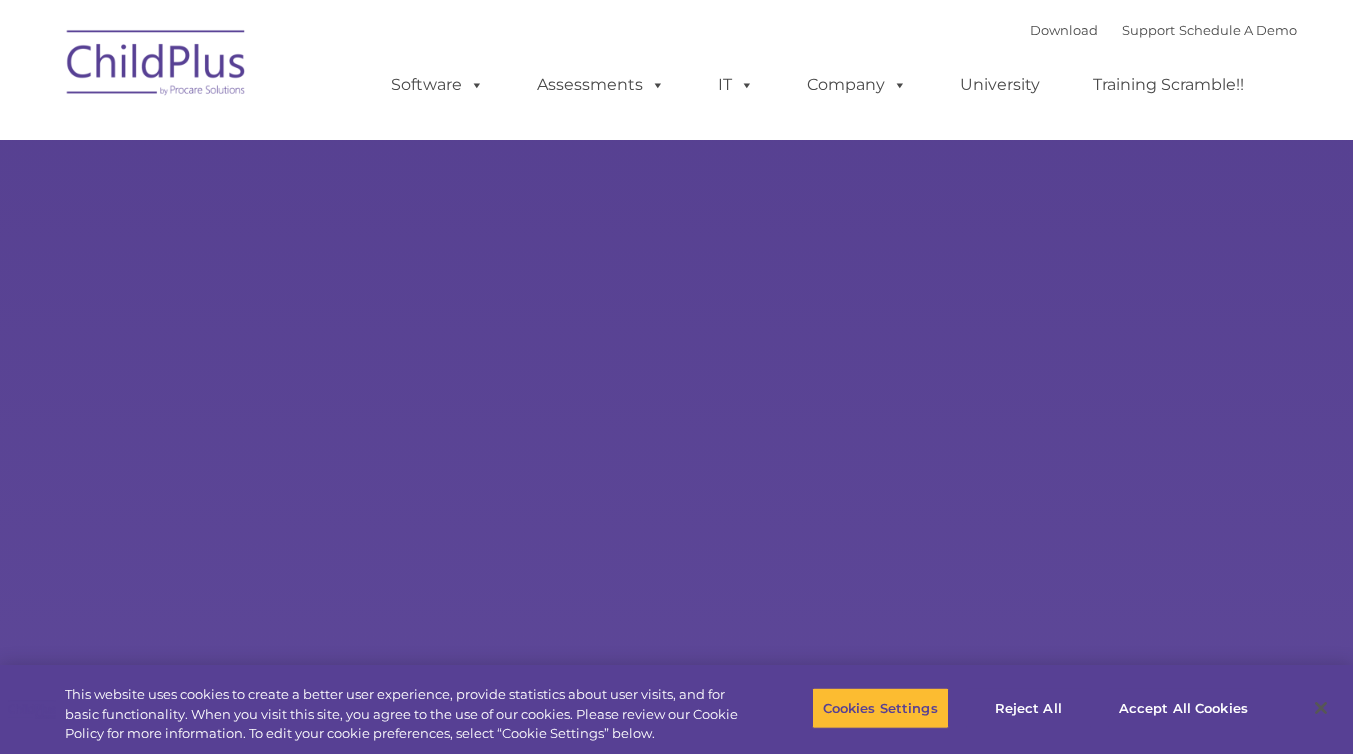 scroll, scrollTop: 0, scrollLeft: 0, axis: both 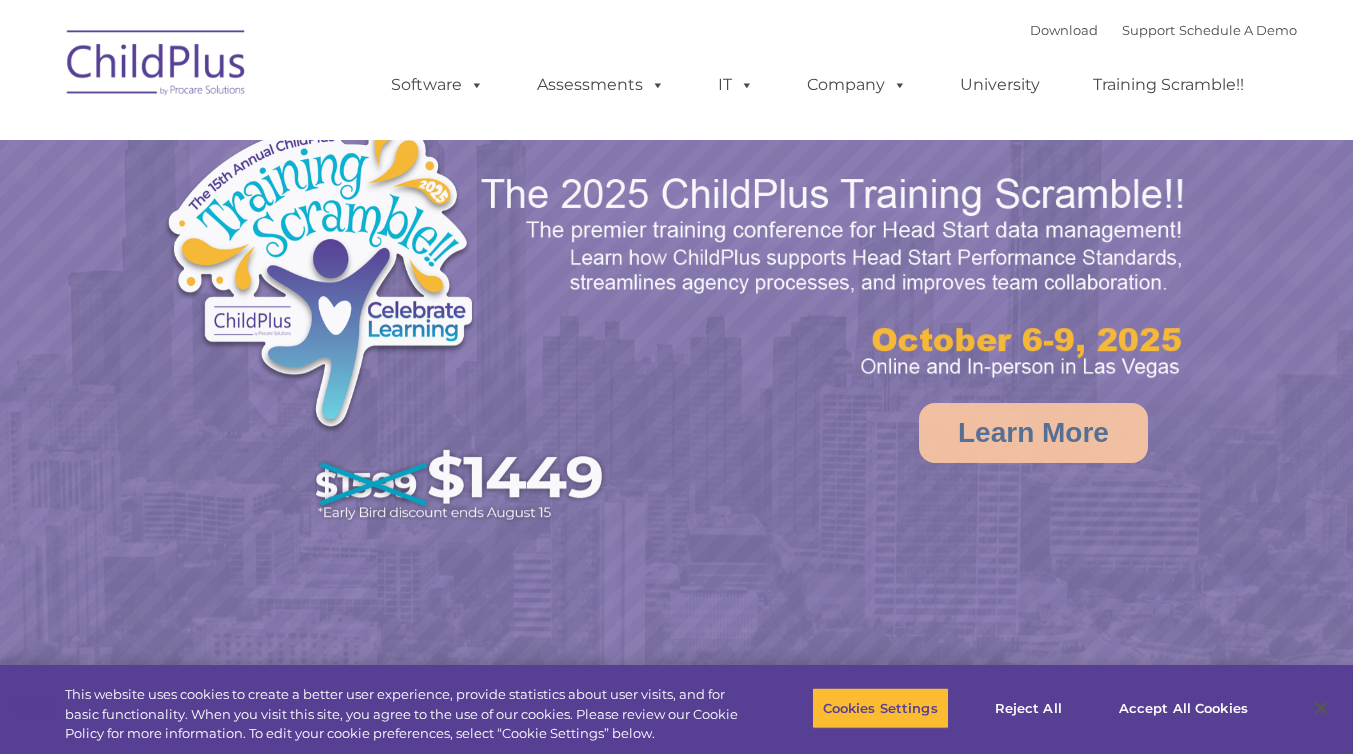 select on "MEDIUM" 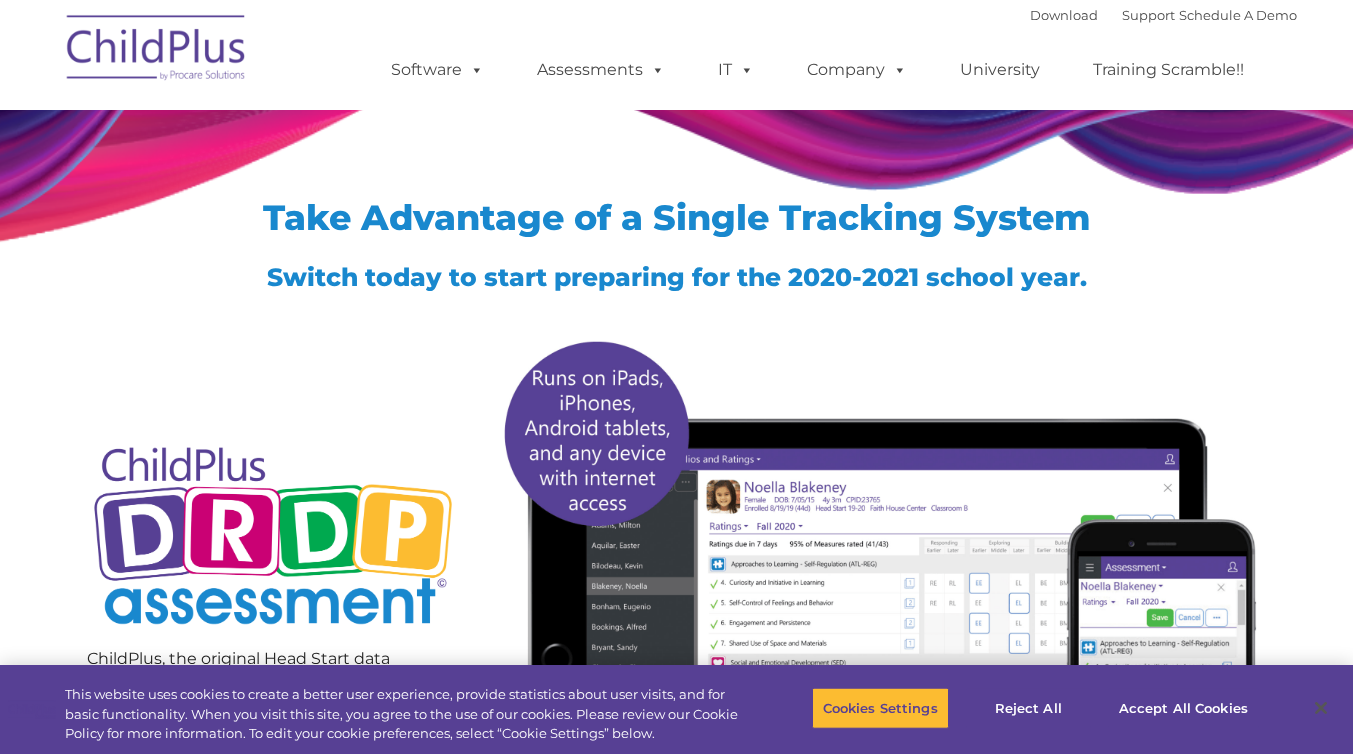 scroll, scrollTop: 0, scrollLeft: 0, axis: both 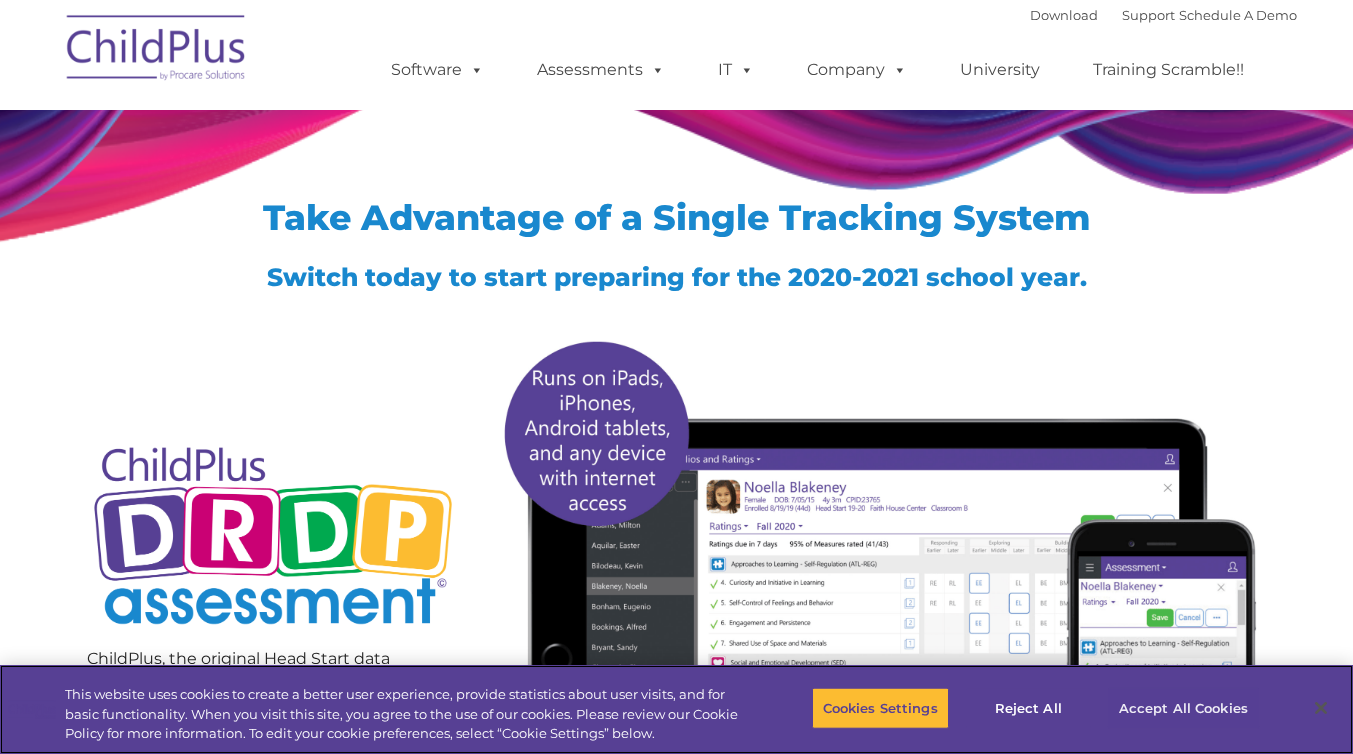 click on "Accept All Cookies" at bounding box center [1183, 708] 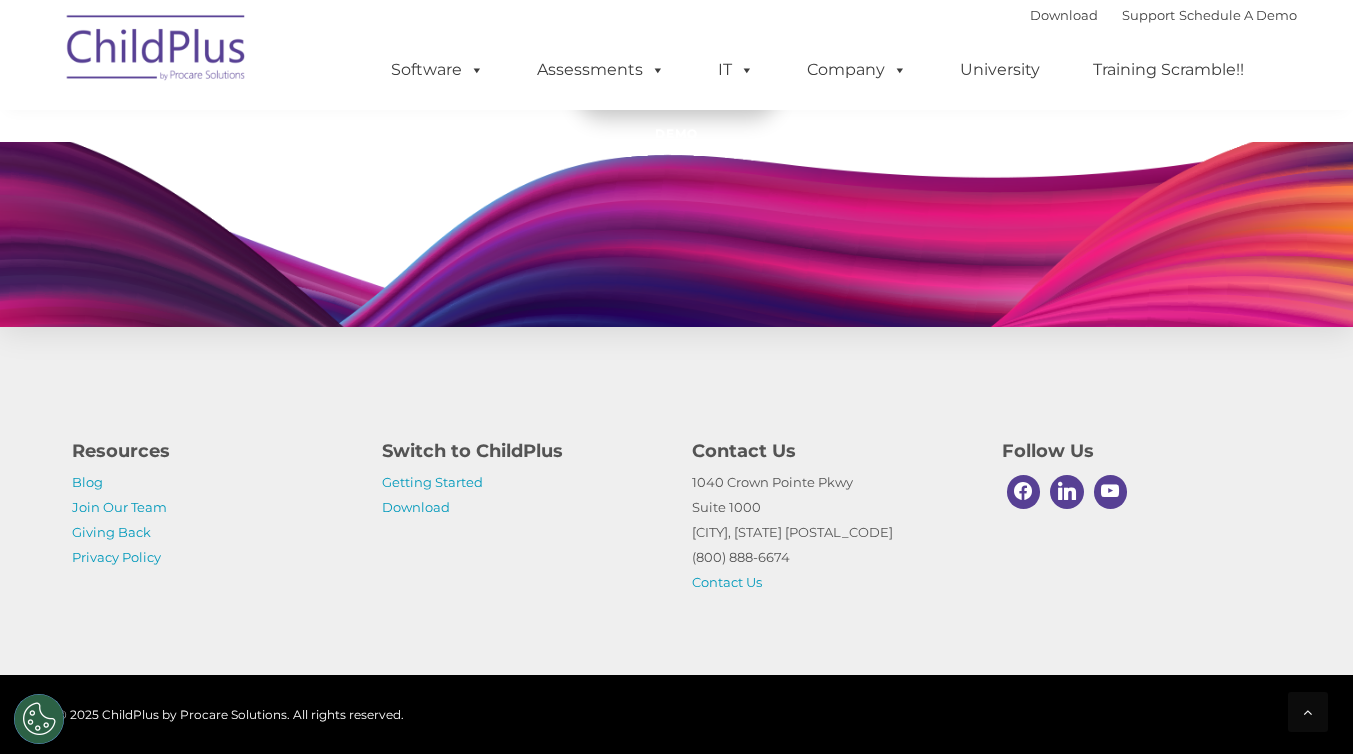 scroll, scrollTop: 1894, scrollLeft: 0, axis: vertical 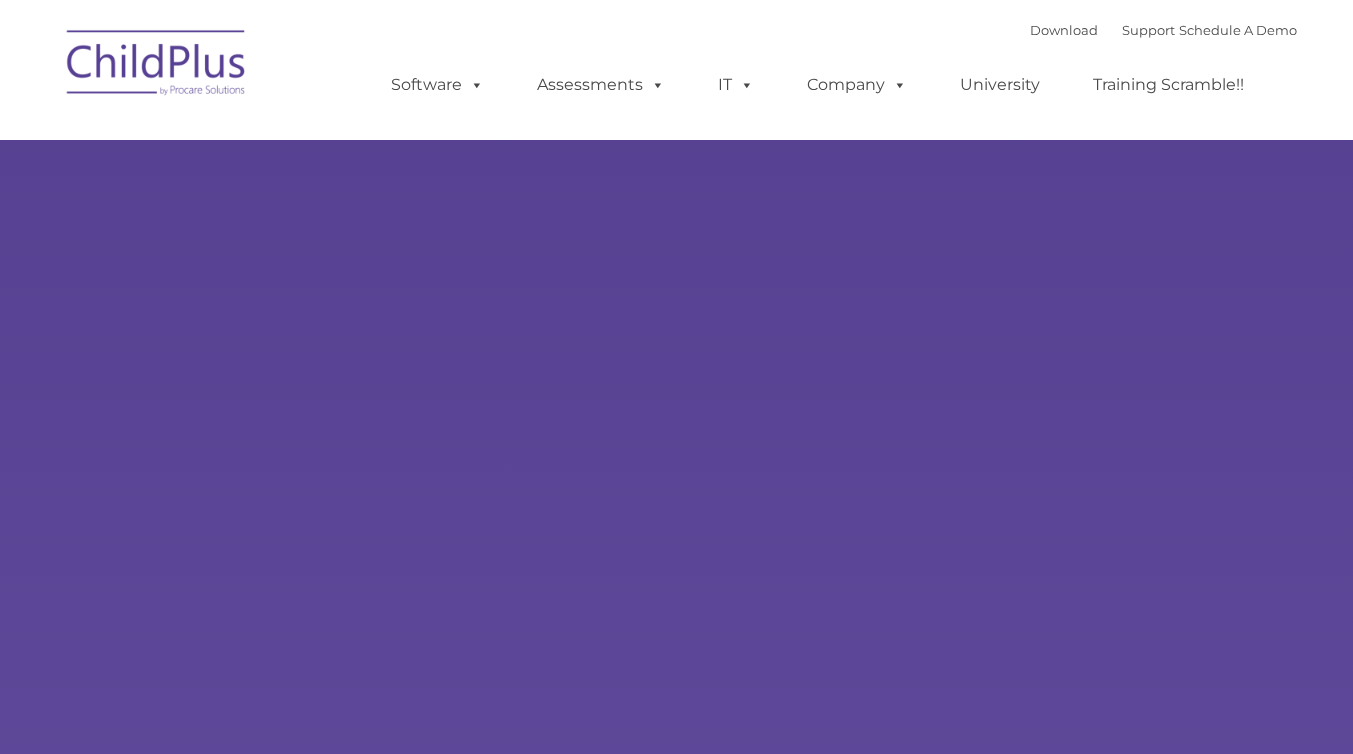 type on "" 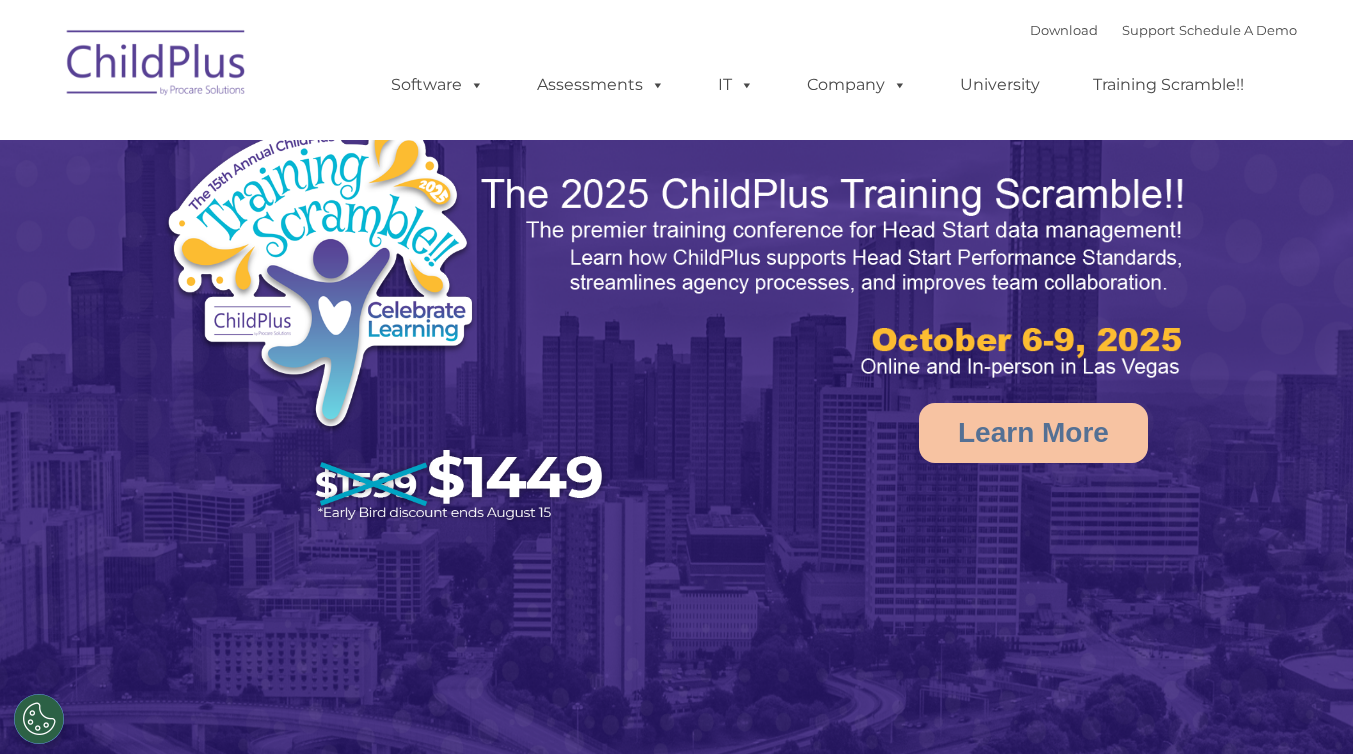 select on "MEDIUM" 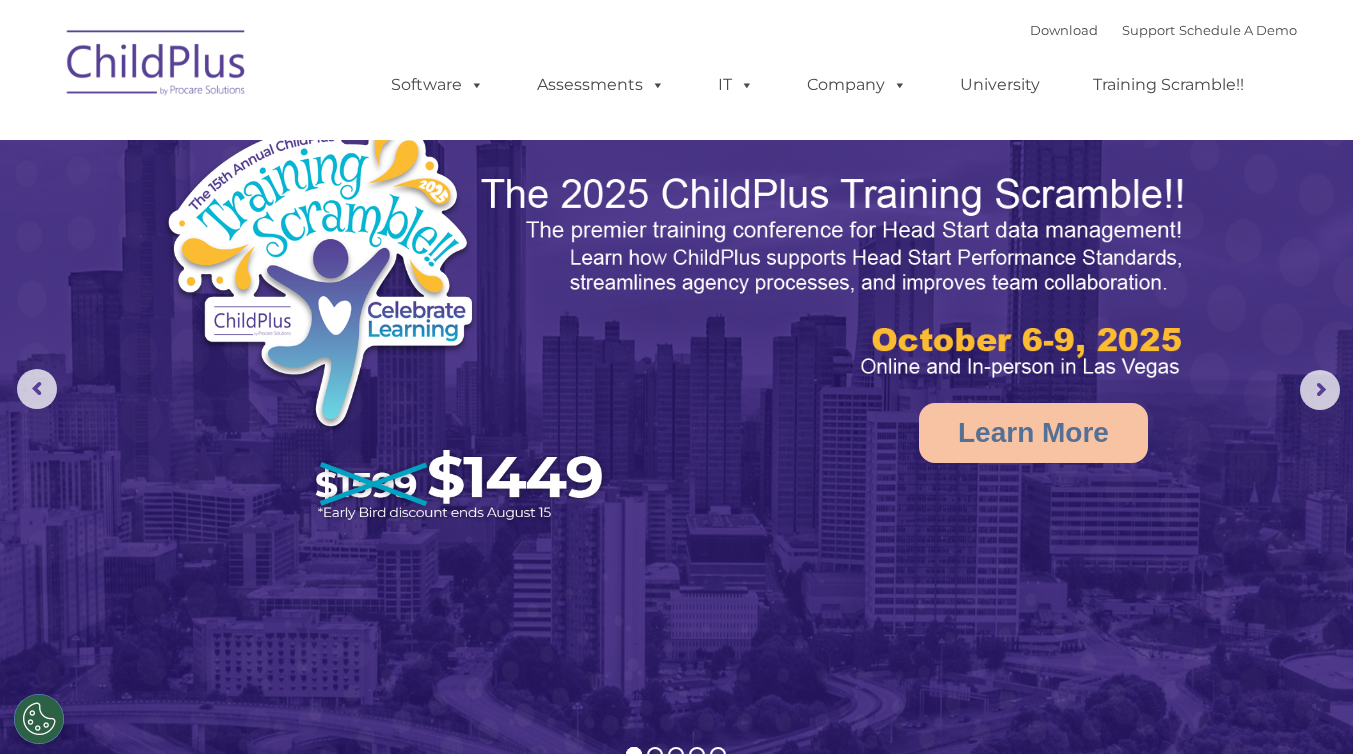 scroll, scrollTop: 0, scrollLeft: 0, axis: both 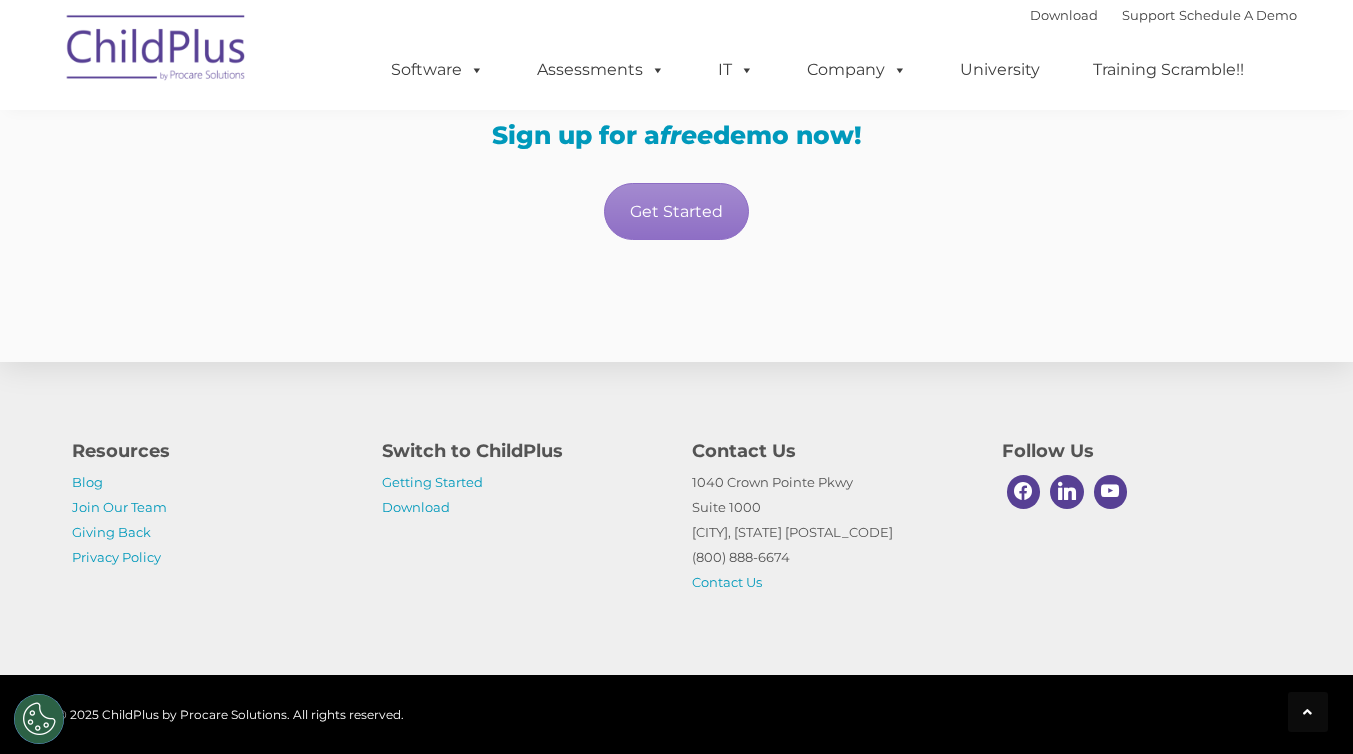 click on "Getting Started
Download" at bounding box center [522, 495] 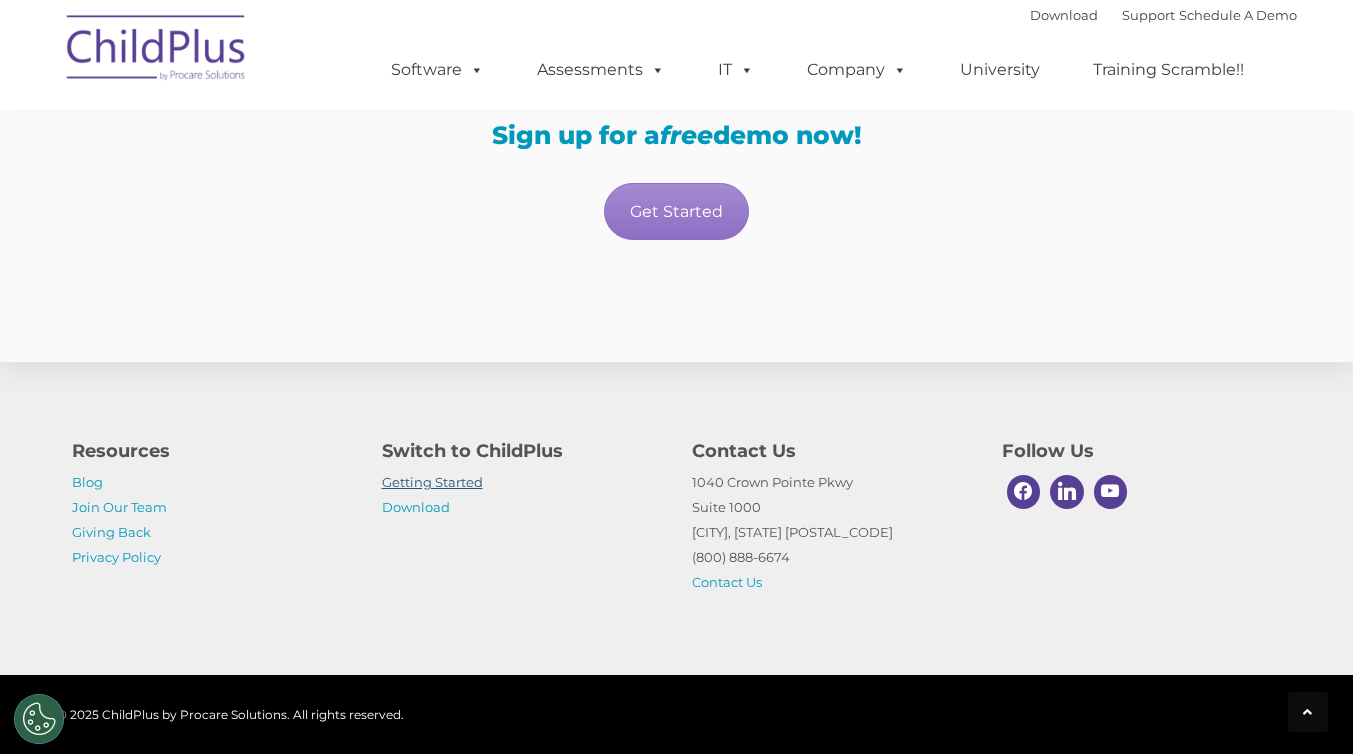 click on "Getting Started" at bounding box center (432, 482) 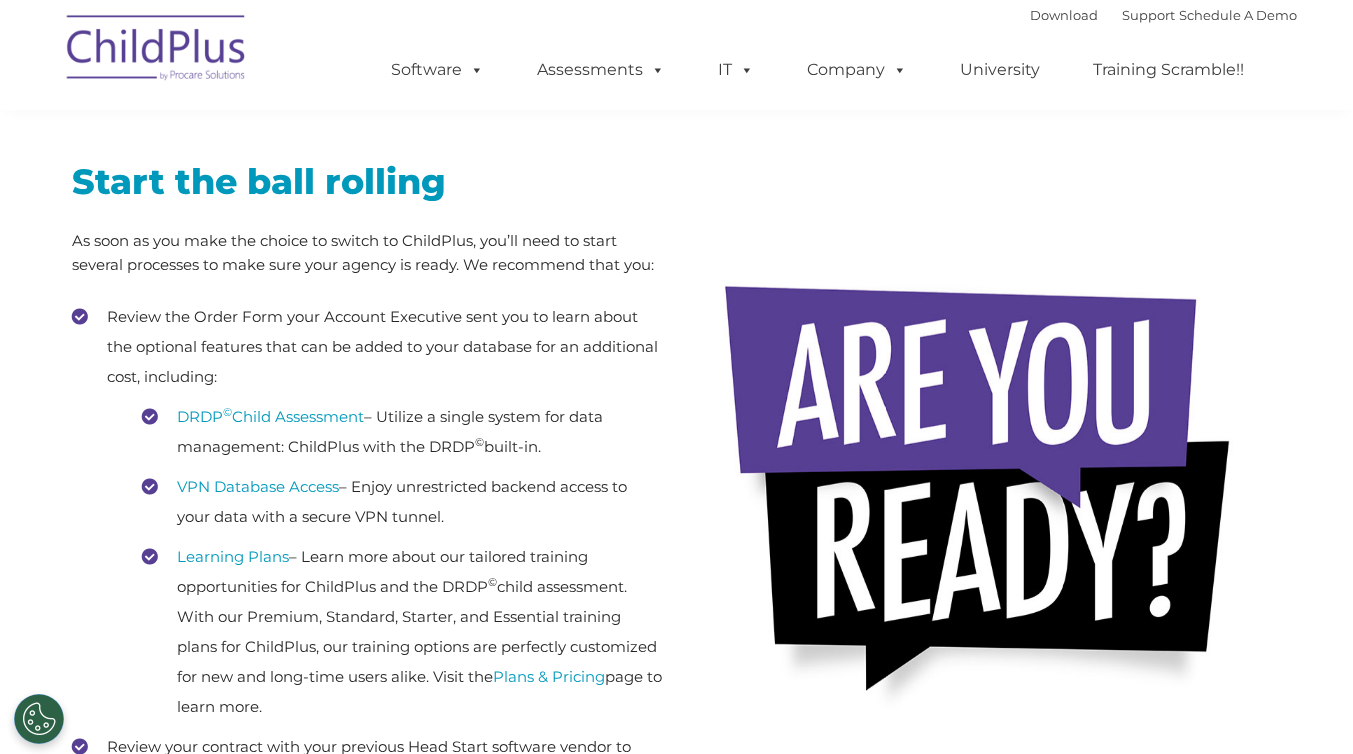 scroll, scrollTop: 310, scrollLeft: 0, axis: vertical 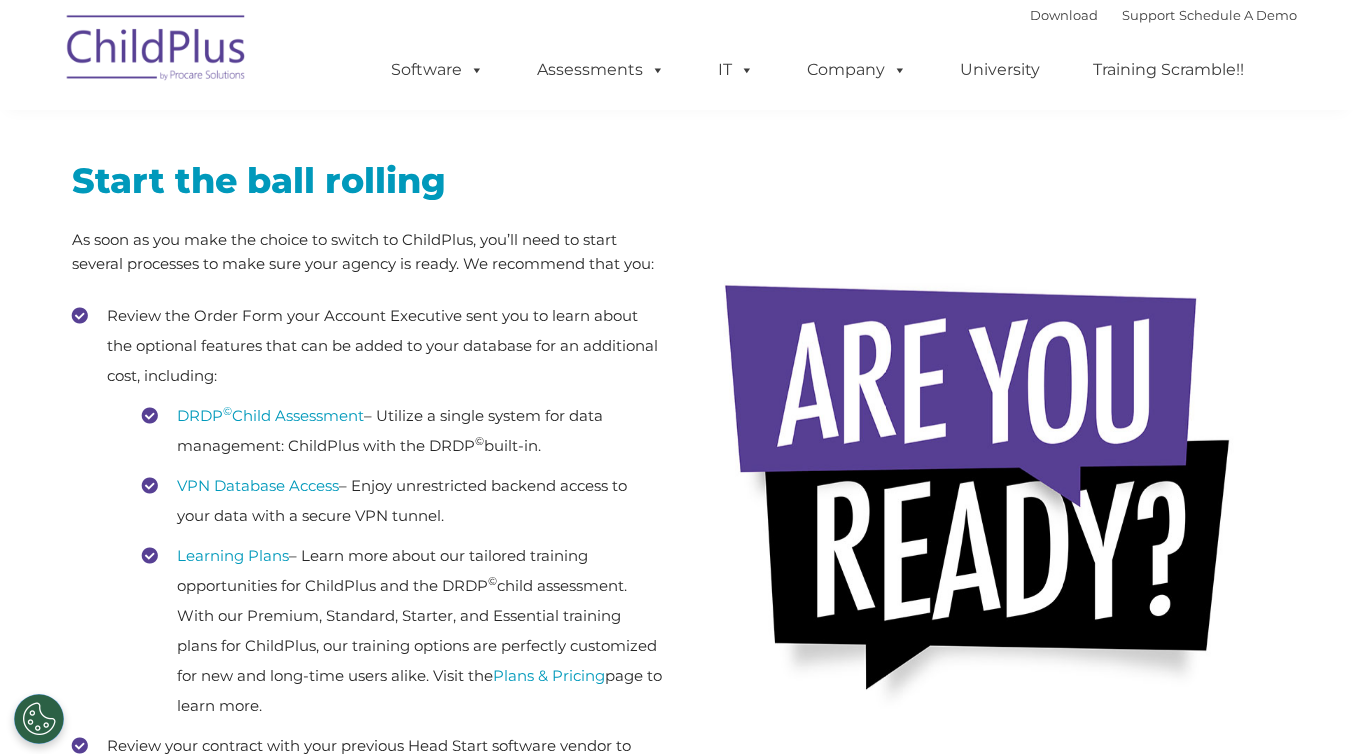 click on "DRDP ©  Child Assessment  – Utilize a single system for data management: ChildPlus with the DRDP ©  built-in." at bounding box center [402, 431] 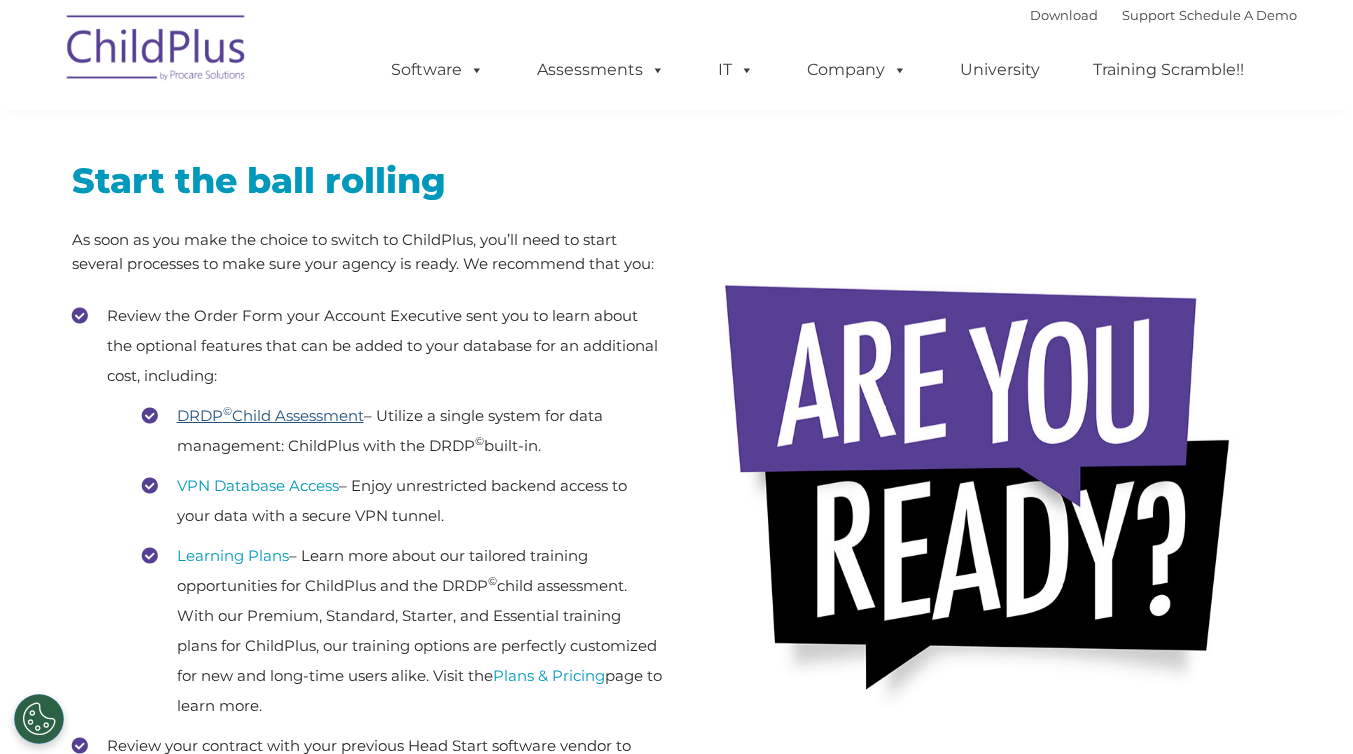 click on "DRDP ©  Child Assessment" at bounding box center (270, 415) 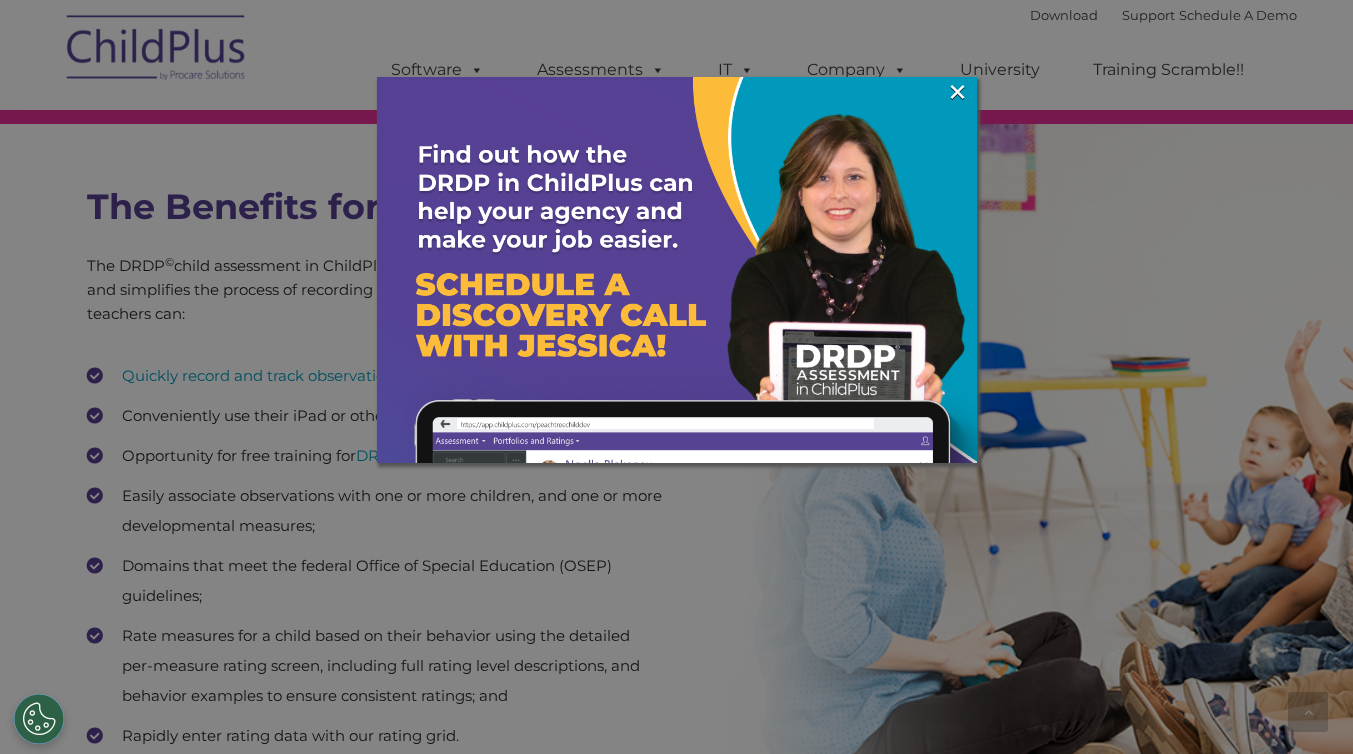 scroll, scrollTop: 3172, scrollLeft: 0, axis: vertical 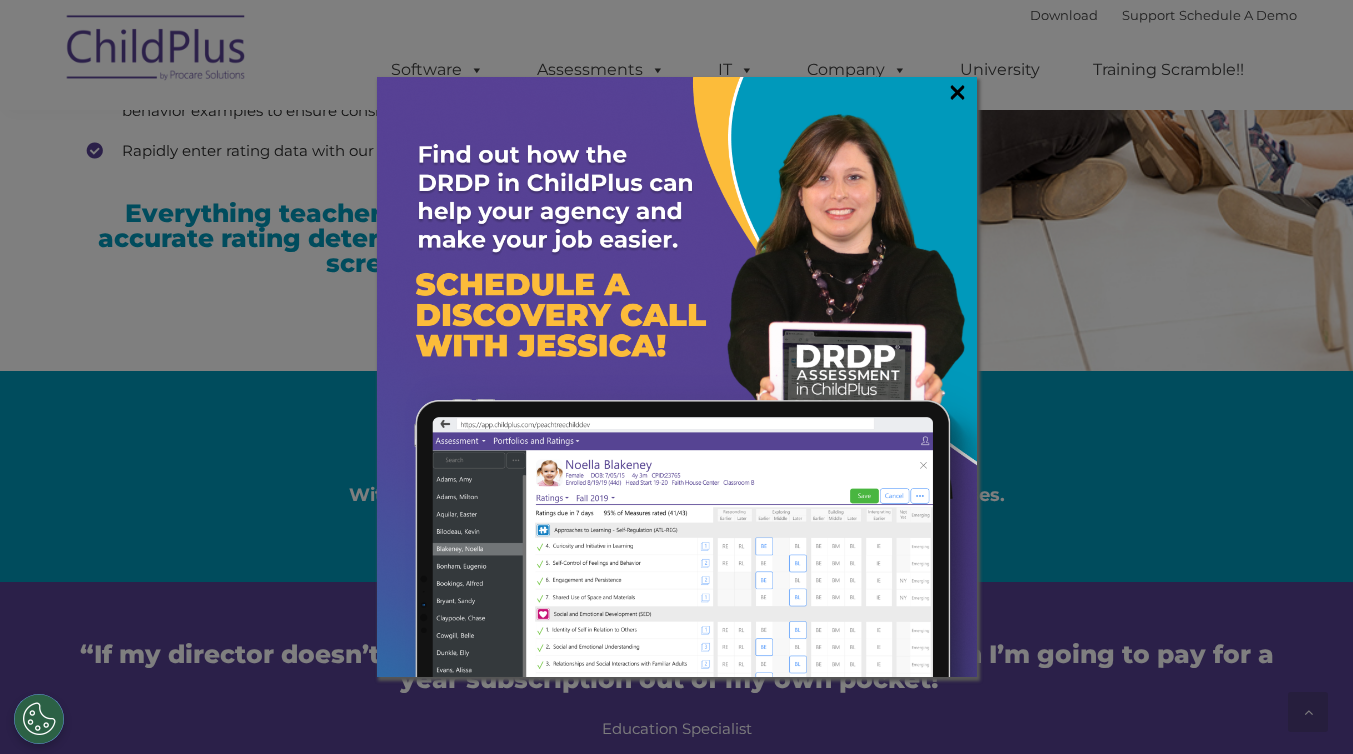 click on "×" at bounding box center (957, 92) 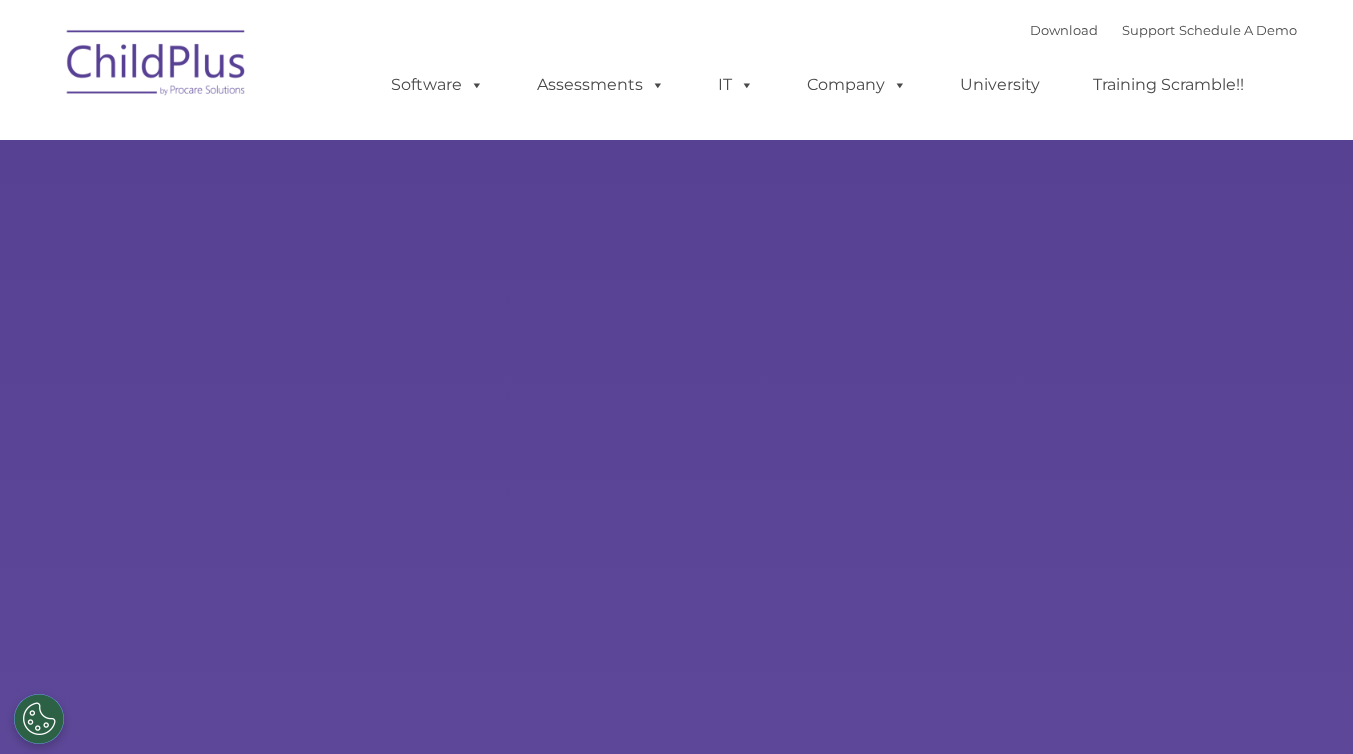 scroll, scrollTop: 0, scrollLeft: 0, axis: both 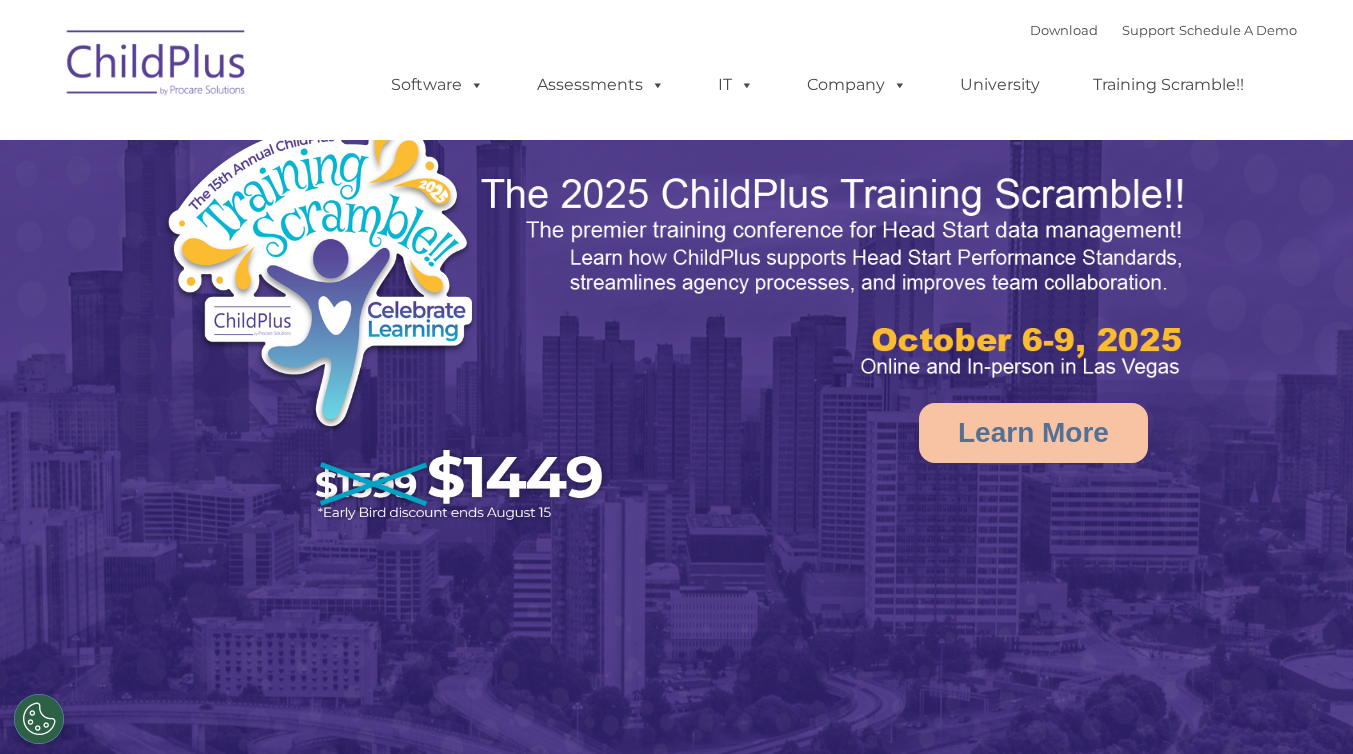 select on "MEDIUM" 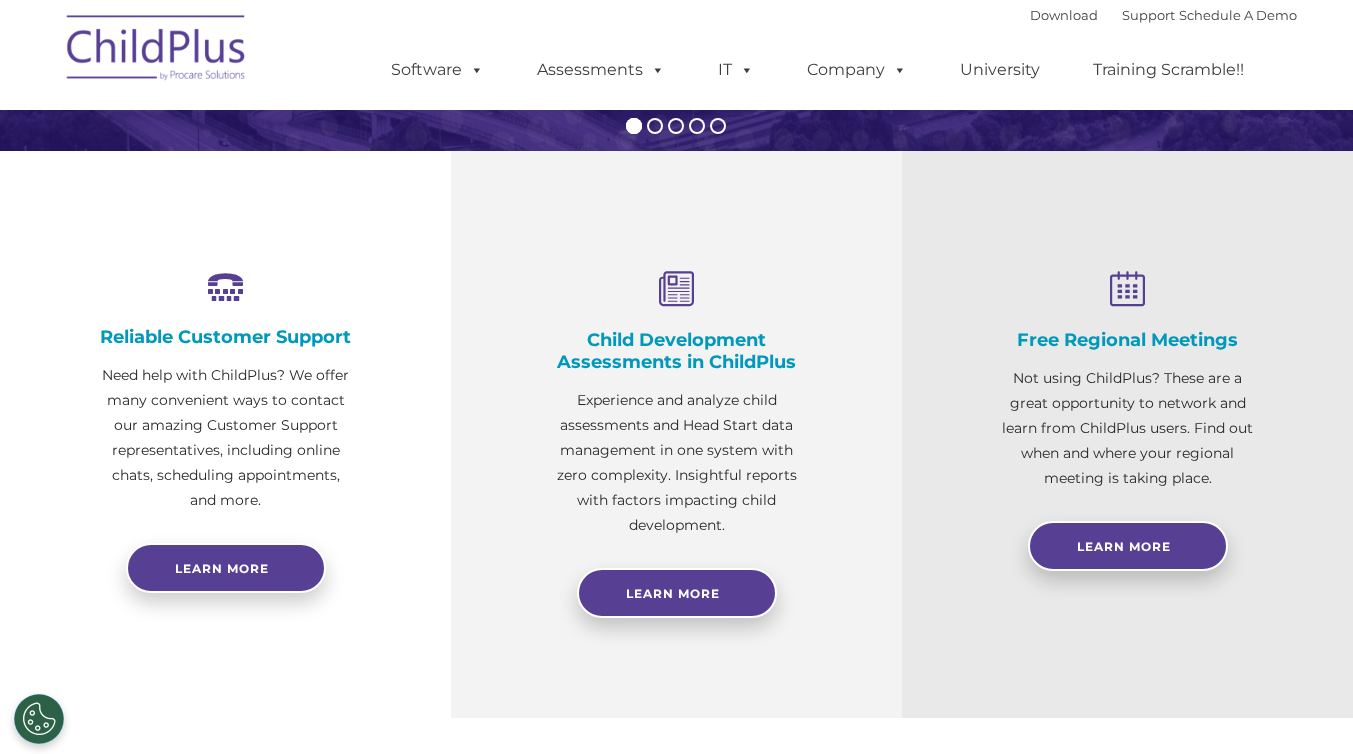 scroll, scrollTop: 646, scrollLeft: 0, axis: vertical 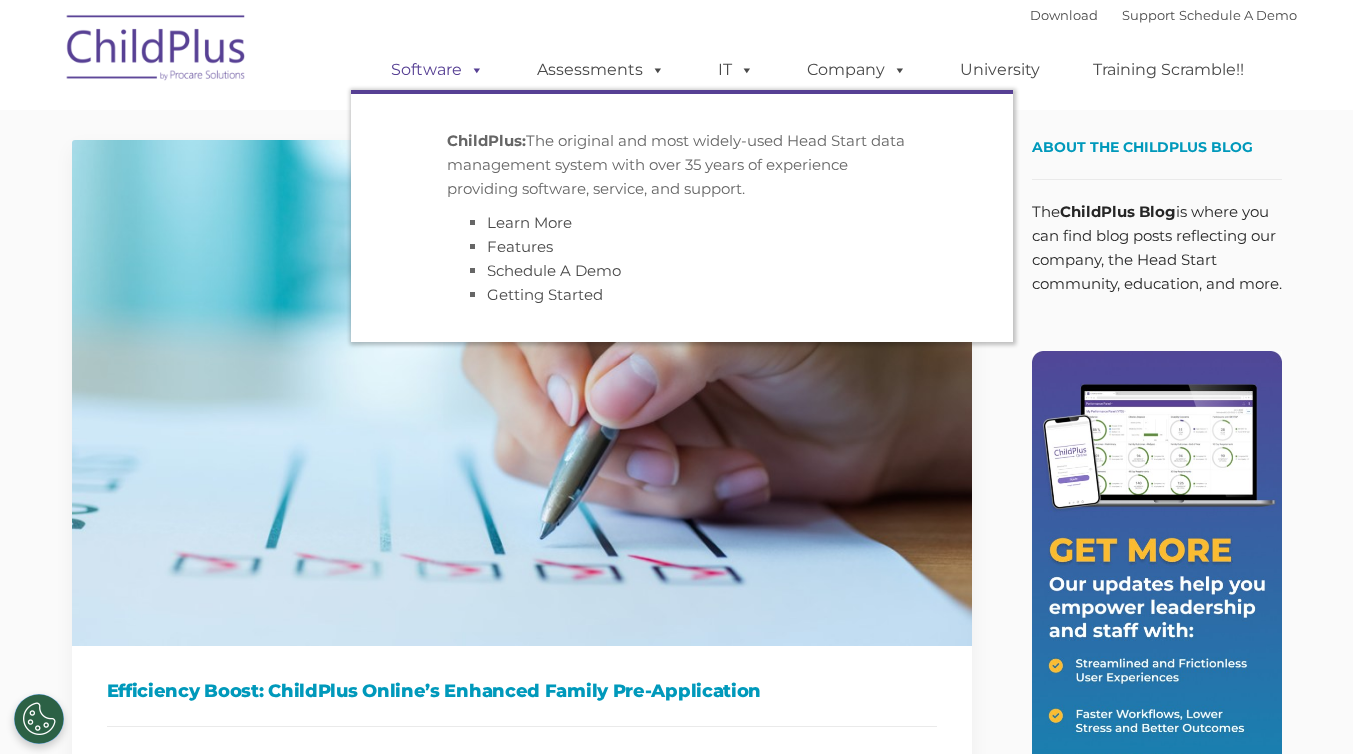 click at bounding box center (473, 69) 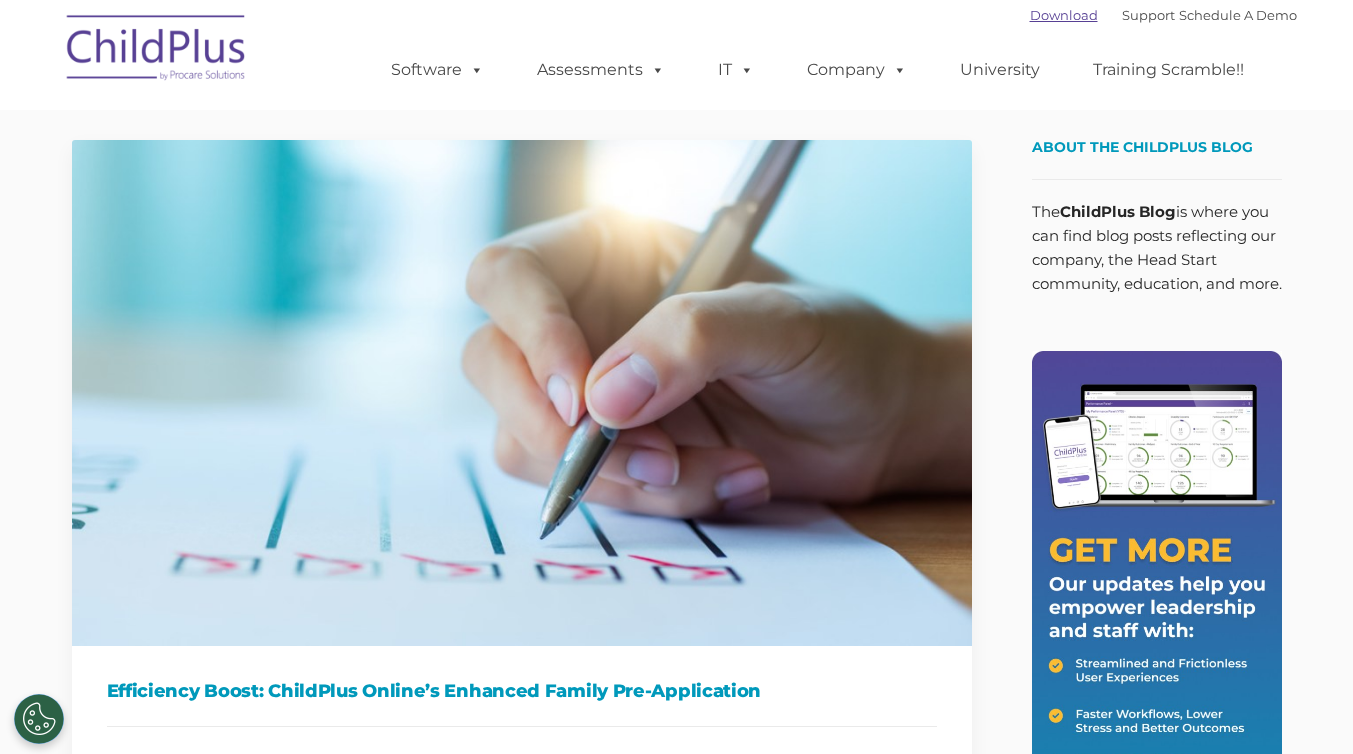 click on "Download" at bounding box center (1064, 15) 